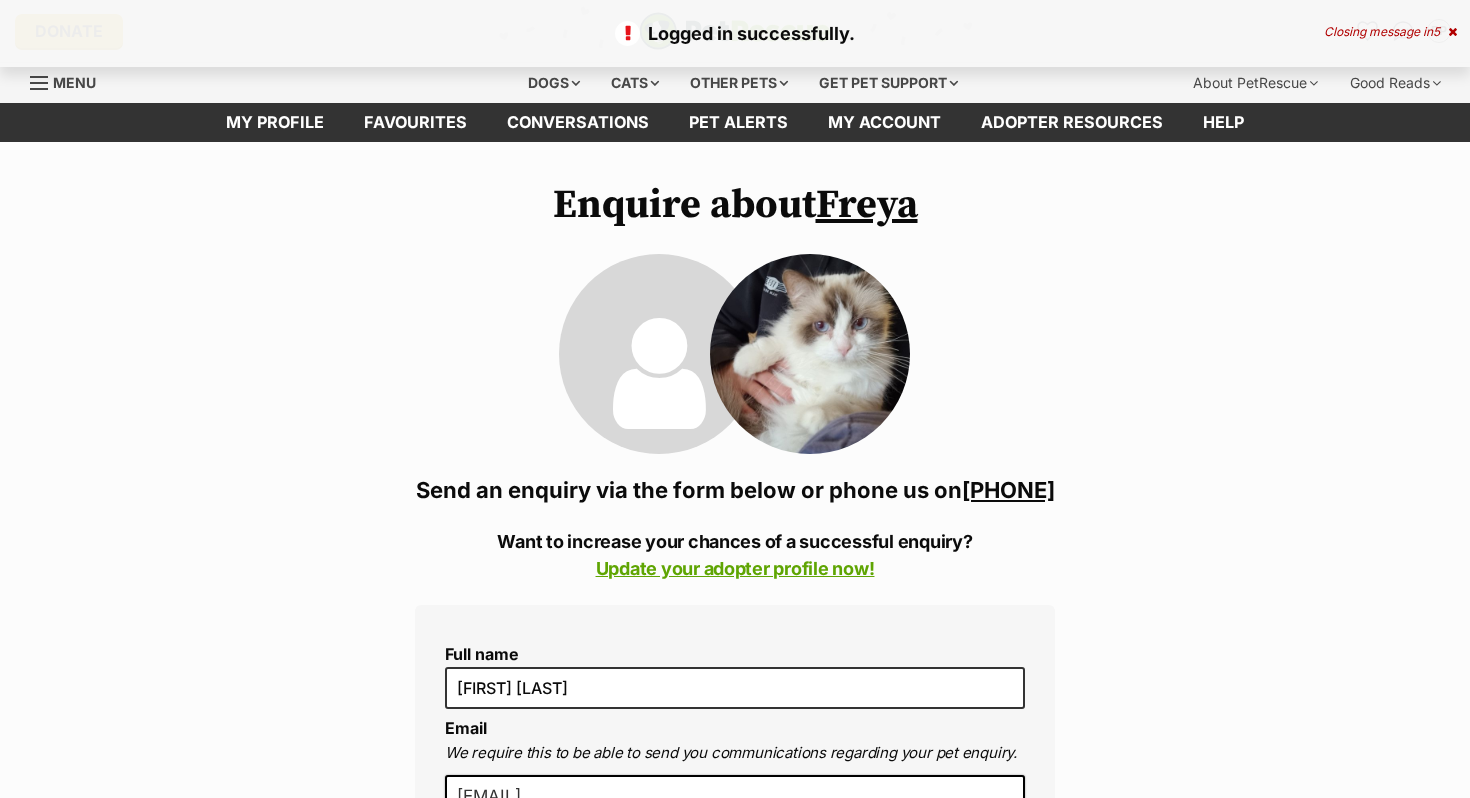 scroll, scrollTop: 0, scrollLeft: 0, axis: both 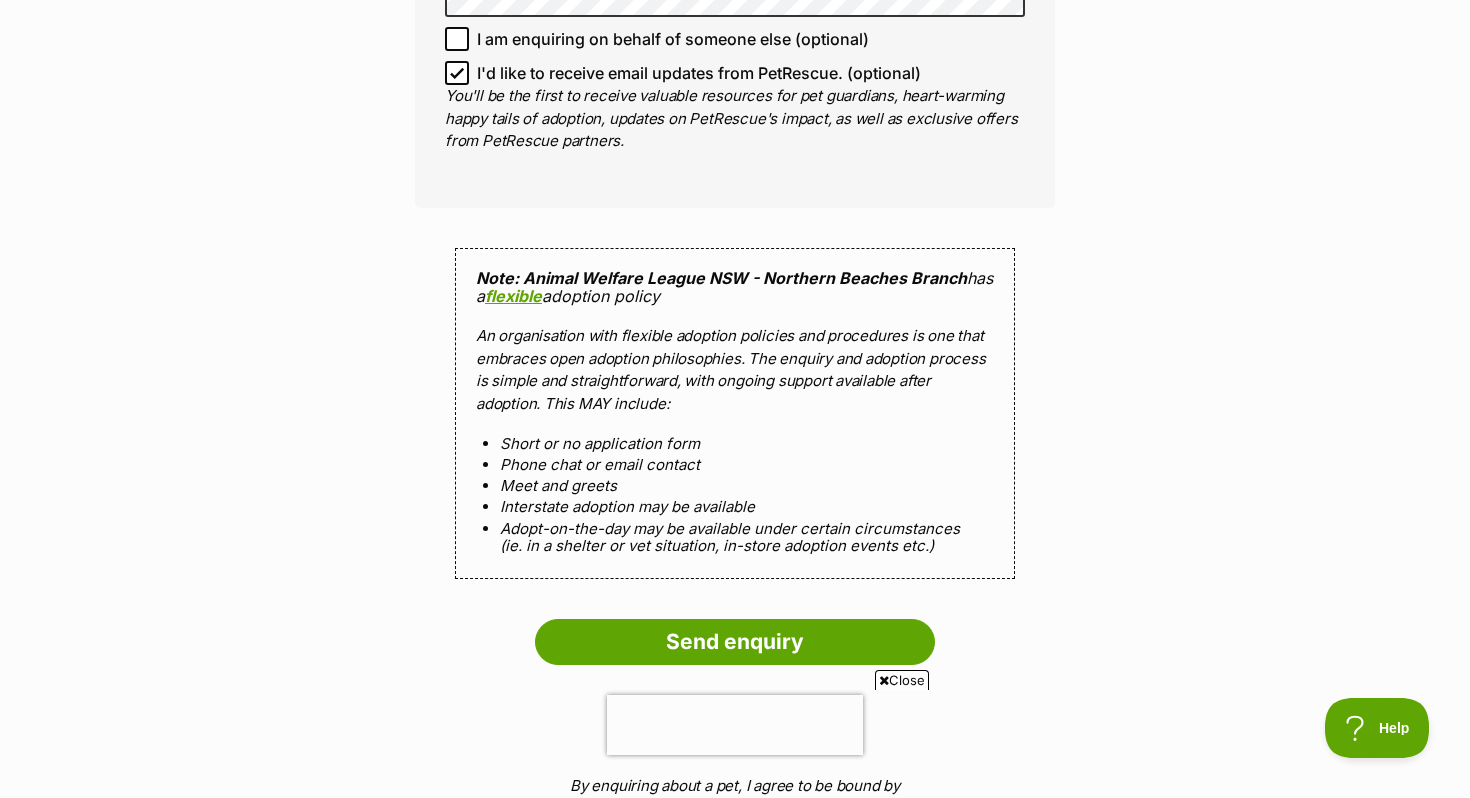 click 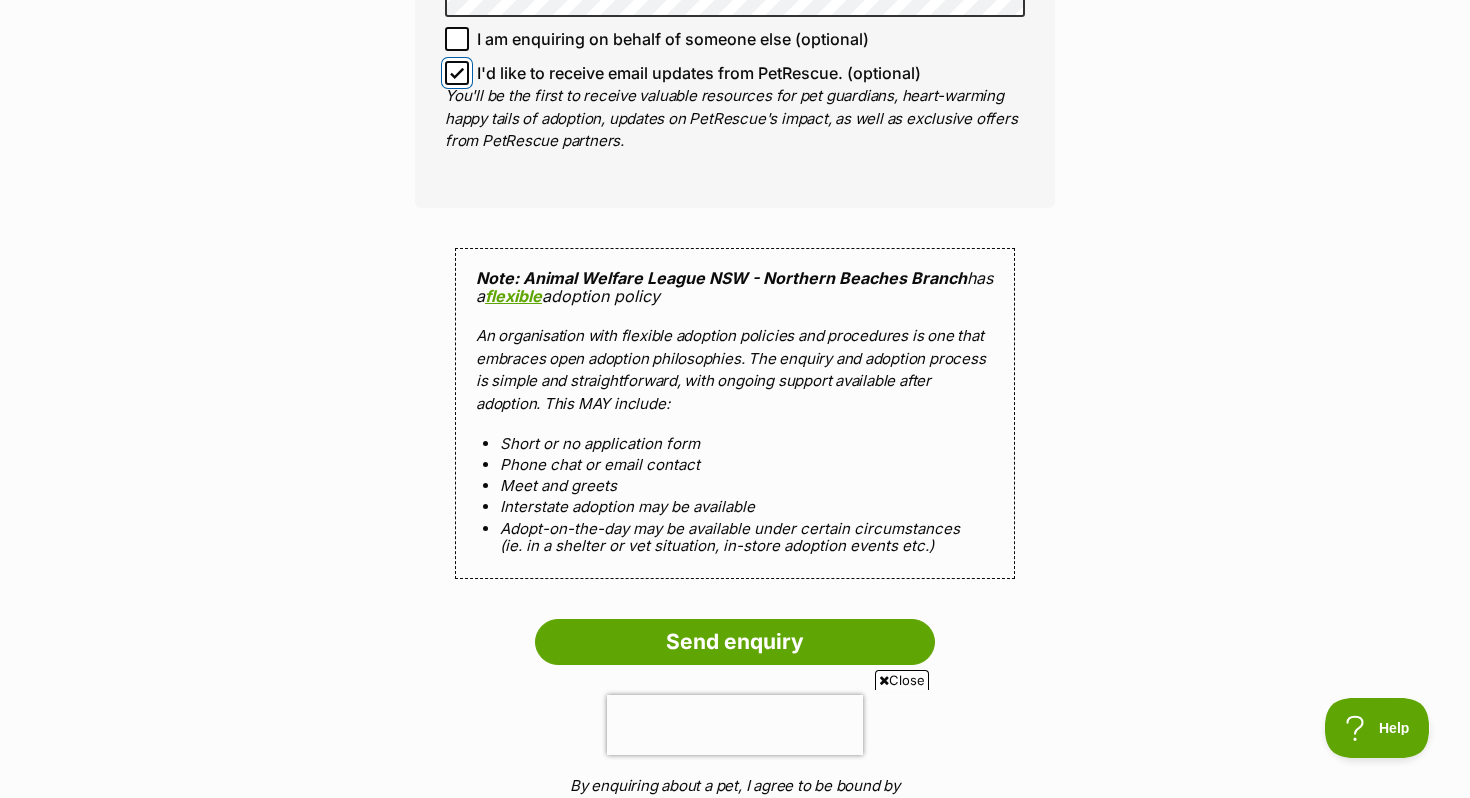 checkbox on "false" 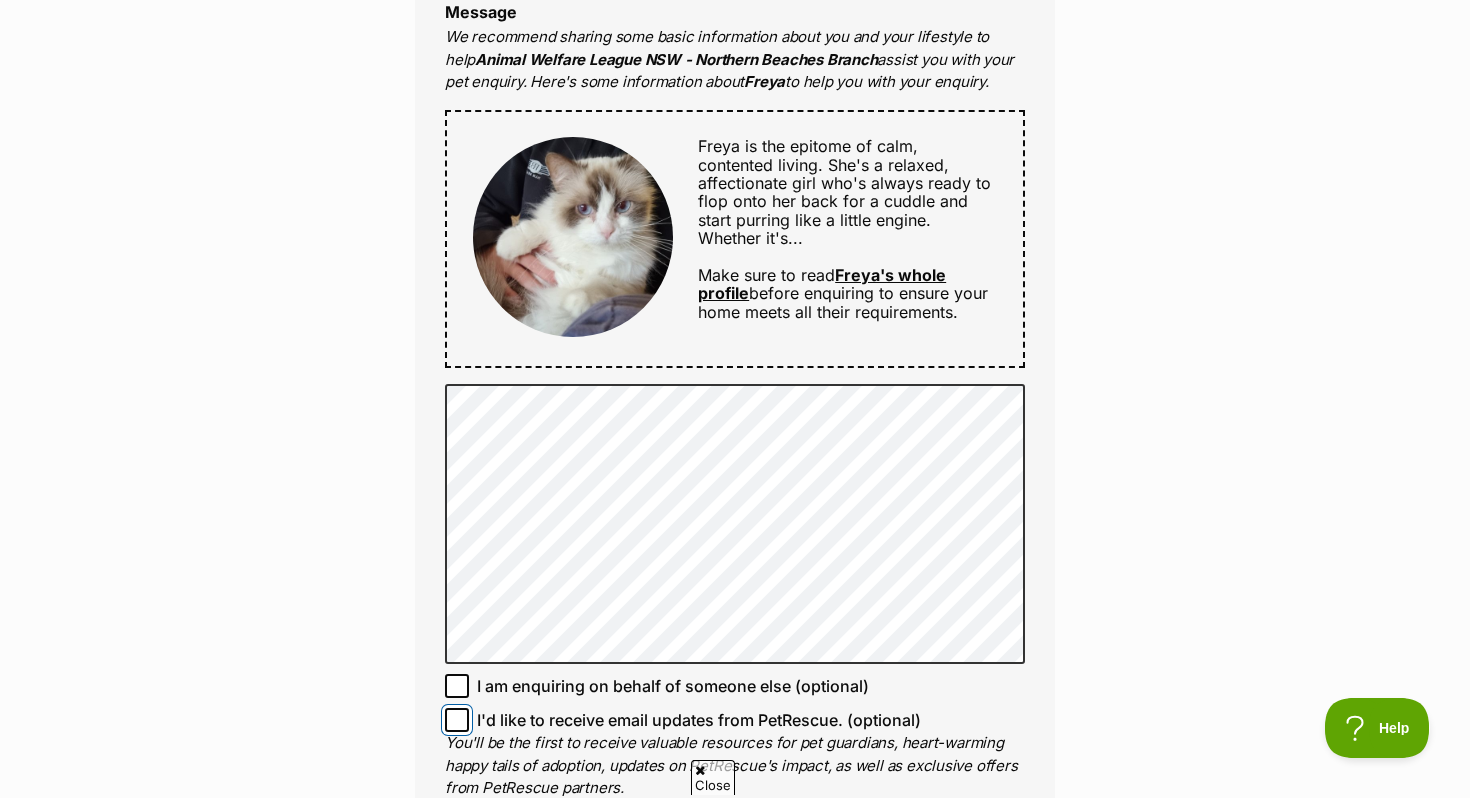 scroll, scrollTop: 1021, scrollLeft: 0, axis: vertical 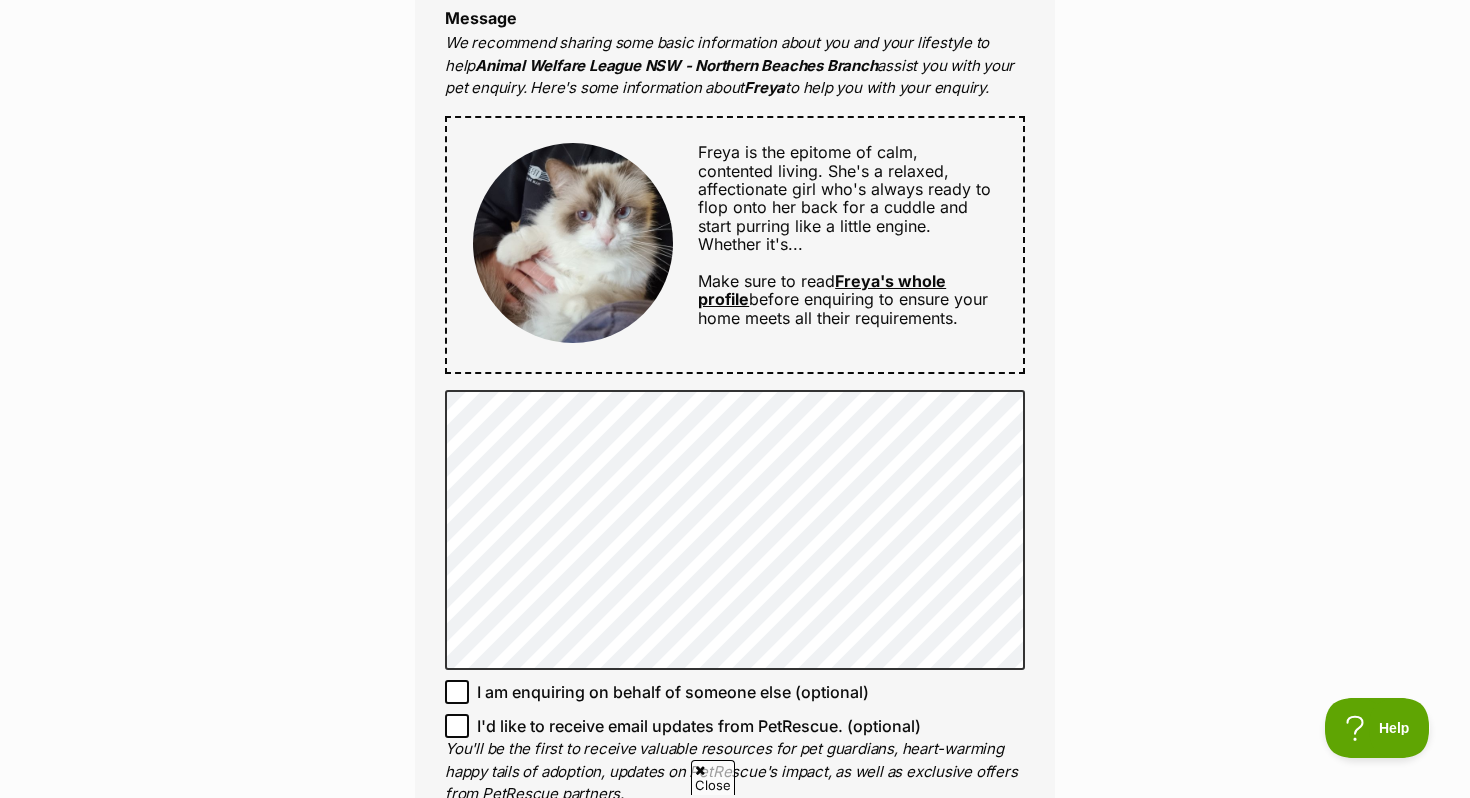 click on "Freya's whole profile" at bounding box center (822, 290) 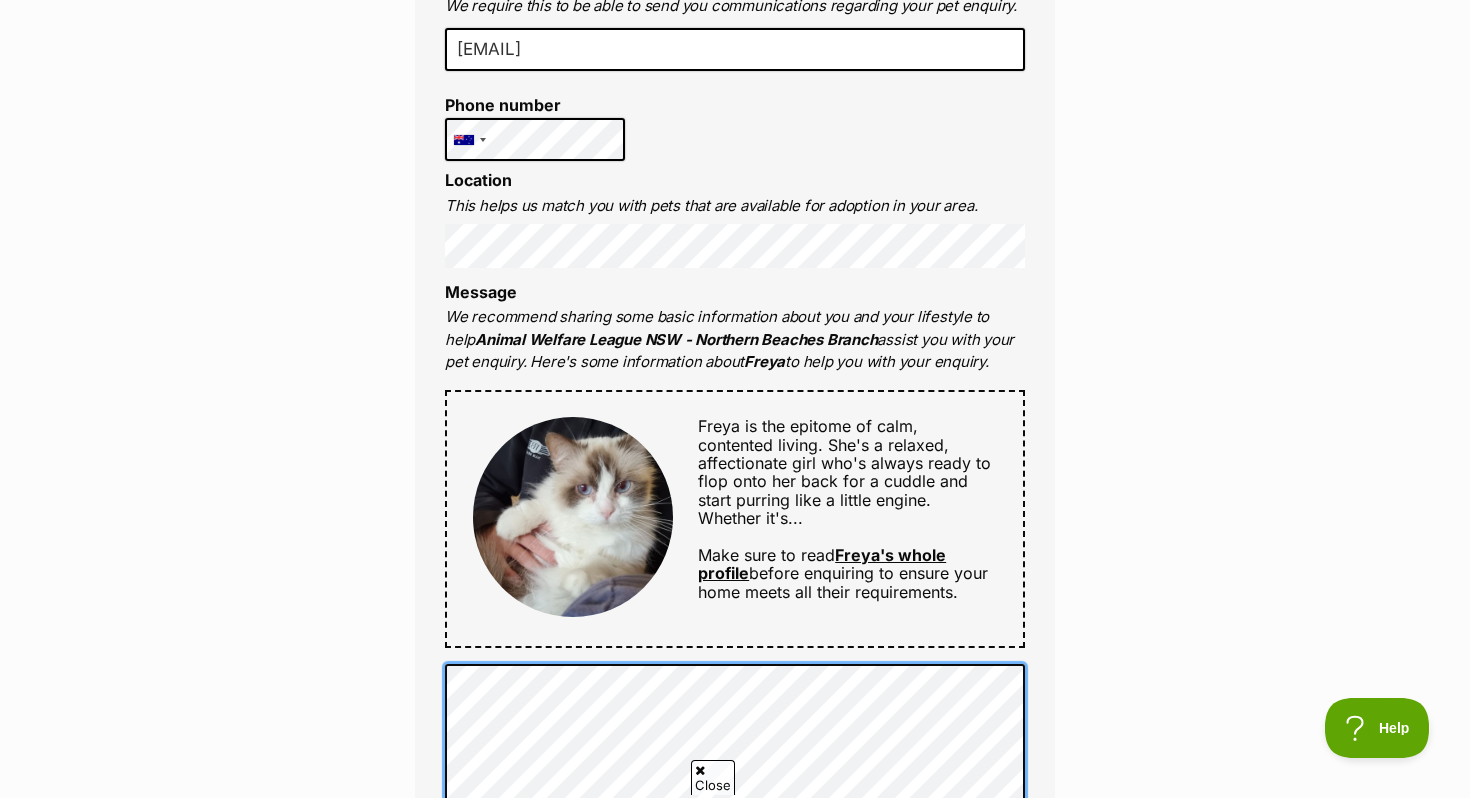 scroll, scrollTop: 0, scrollLeft: 0, axis: both 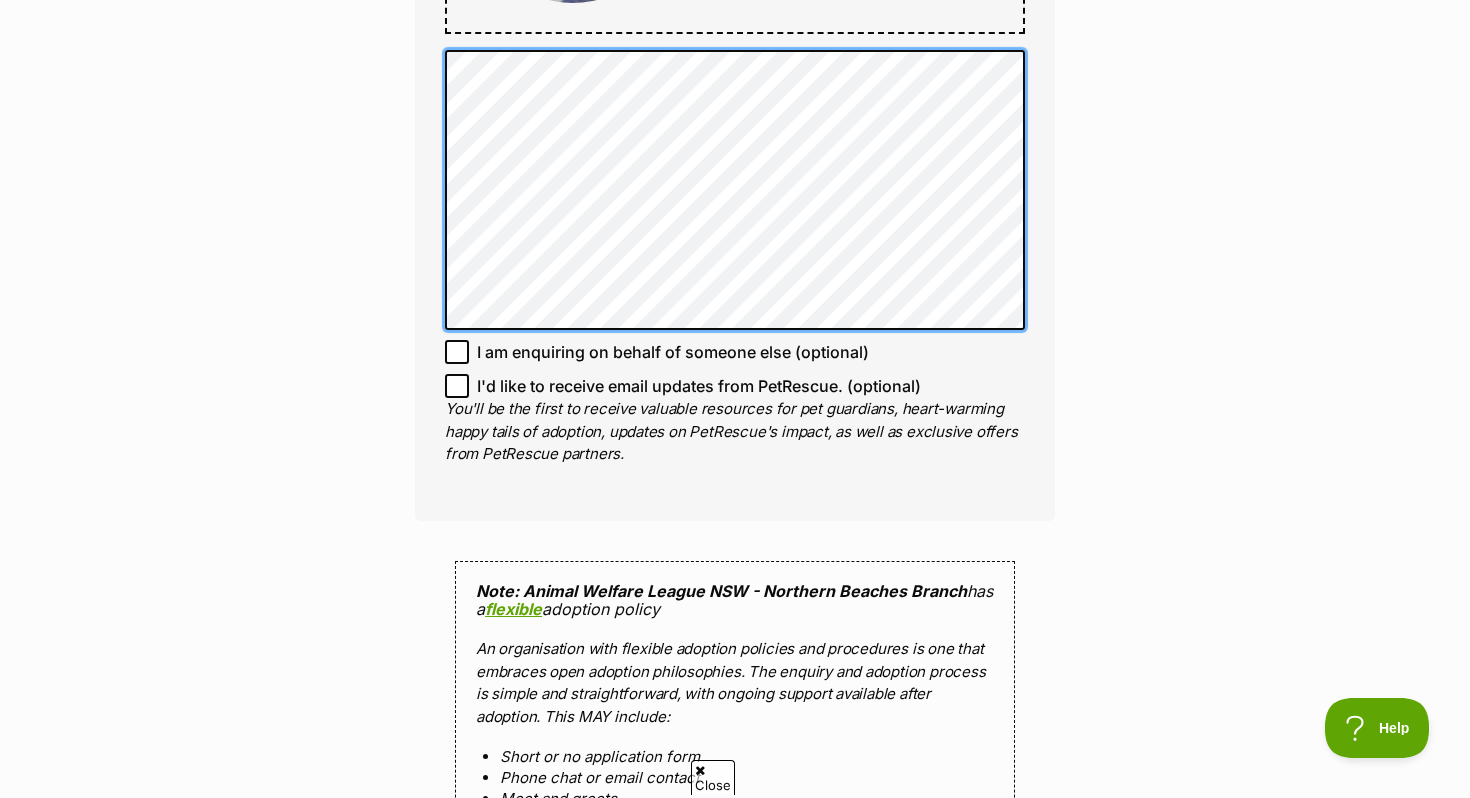 click on "Enquire about  Freya
0412345678
Send an enquiry via the form below or phone us on
04123*****
Want to increase your chances of a successful enquiry?
Update your adopter profile now!
Full name Prashant Patel
Email
We require this to be able to send you communications regarding your pet enquiry.
prashantpatel2011@hotmail.com
Phone number United States +1 United Kingdom +44 Afghanistan (‫افغانستان‬‎) +93 Albania (Shqipëri) +355 Algeria (‫الجزائر‬‎) +213 American Samoa +1684 Andorra +376 Angola +244 Anguilla +1264 Antigua and Barbuda +1268 Argentina +54 Armenia (Հայաստան) +374 Aruba +297 Australia +61 Austria (Österreich) +43 Azerbaijan (Azərbaycan) +994 Bahamas +1242 Bahrain (‫البحرين‬‎) +973 Bangladesh (বাংলাদেশ) +880 Barbados +1246 Belarus (Беларусь) +375 Belgium (België) +32 Belize +501 Benin (Bénin) +229 Bermuda +1441 Bhutan (འབྲུག) +975 Bolivia +591 +387 Botswana +267" at bounding box center [735, 145] 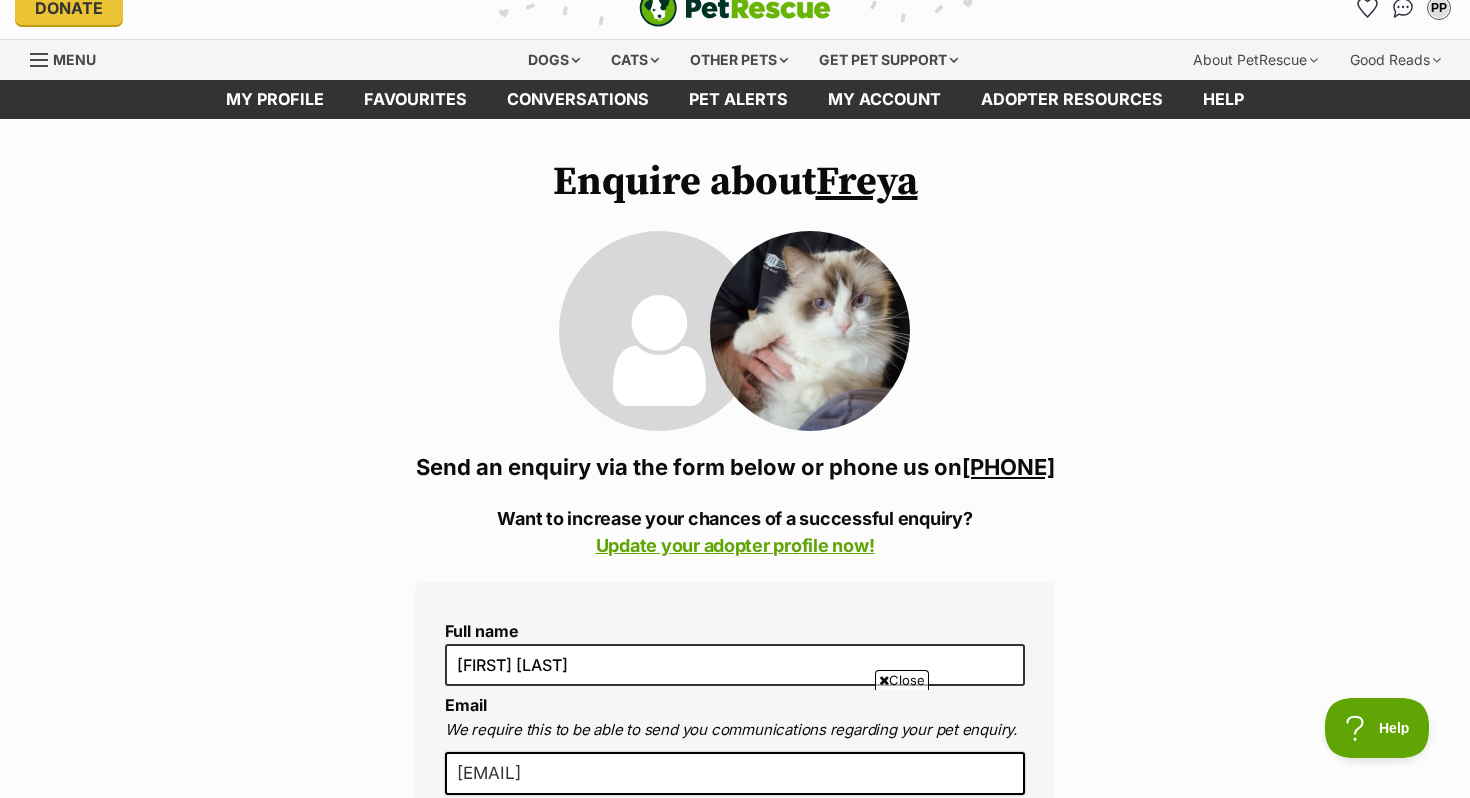scroll, scrollTop: 0, scrollLeft: 0, axis: both 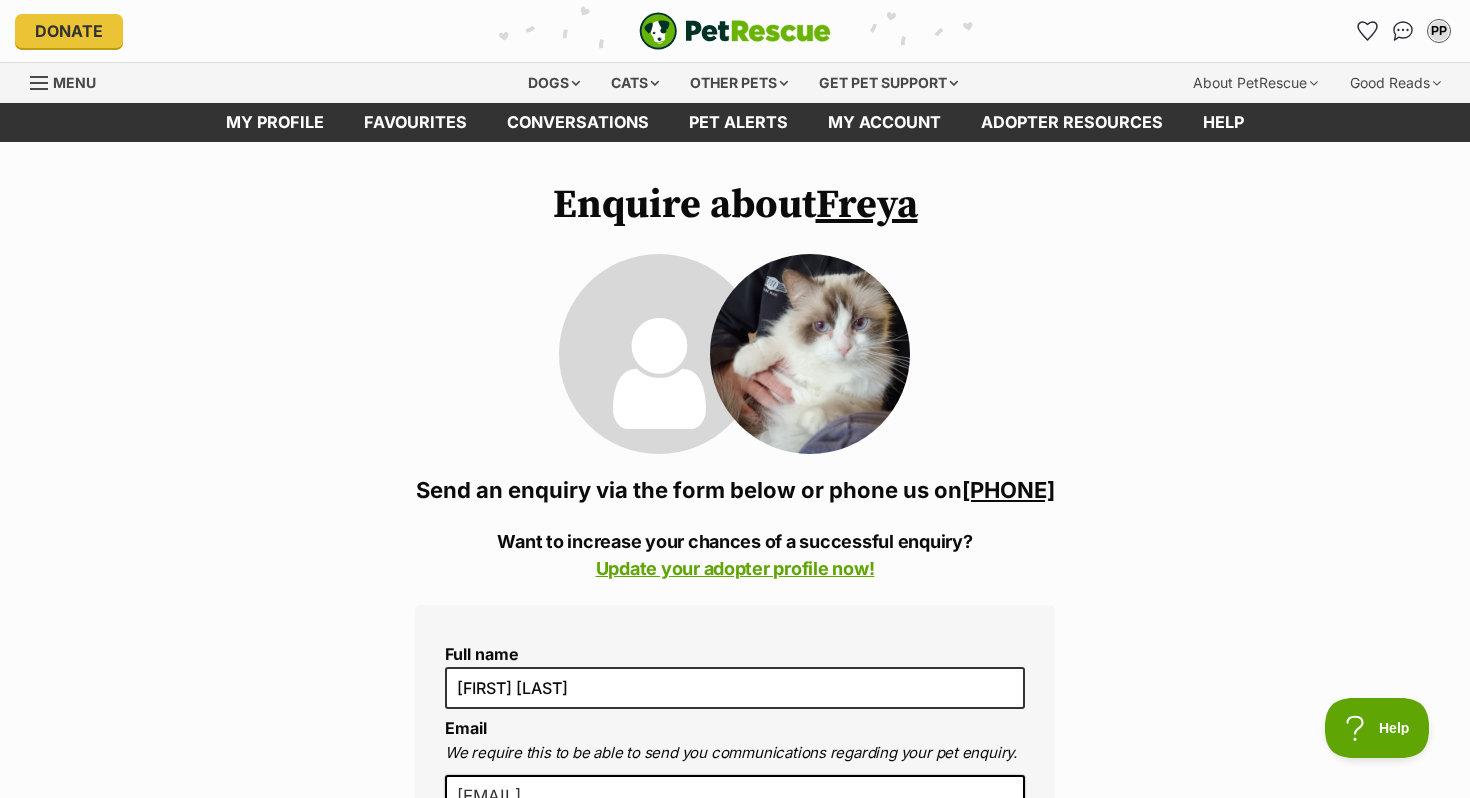 click on "Enquire about  Freya
0412345678
Send an enquiry via the form below or phone us on
04123*****
Want to increase your chances of a successful enquiry?
Update your adopter profile now!
Full name Prashant Patel
Email
We require this to be able to send you communications regarding your pet enquiry.
prashantpatel2011@hotmail.com
Phone number United States +1 United Kingdom +44 Afghanistan (‫افغانستان‬‎) +93 Albania (Shqipëri) +355 Algeria (‫الجزائر‬‎) +213 American Samoa +1684 Andorra +376 Angola +244 Anguilla +1264 Antigua and Barbuda +1268 Argentina +54 Armenia (Հայաստան) +374 Aruba +297 Australia +61 Austria (Österreich) +43 Azerbaijan (Azərbaycan) +994 Bahamas +1242 Bahrain (‫البحرين‬‎) +973 Bangladesh (বাংলাদেশ) +880 Barbados +1246 Belarus (Беларусь) +375 Belgium (België) +32 Belize +501 Benin (Bénin) +229 Bermuda +1441 Bhutan (འབྲུག) +975 Bolivia +591 +387 Botswana +267" at bounding box center [735, 1506] 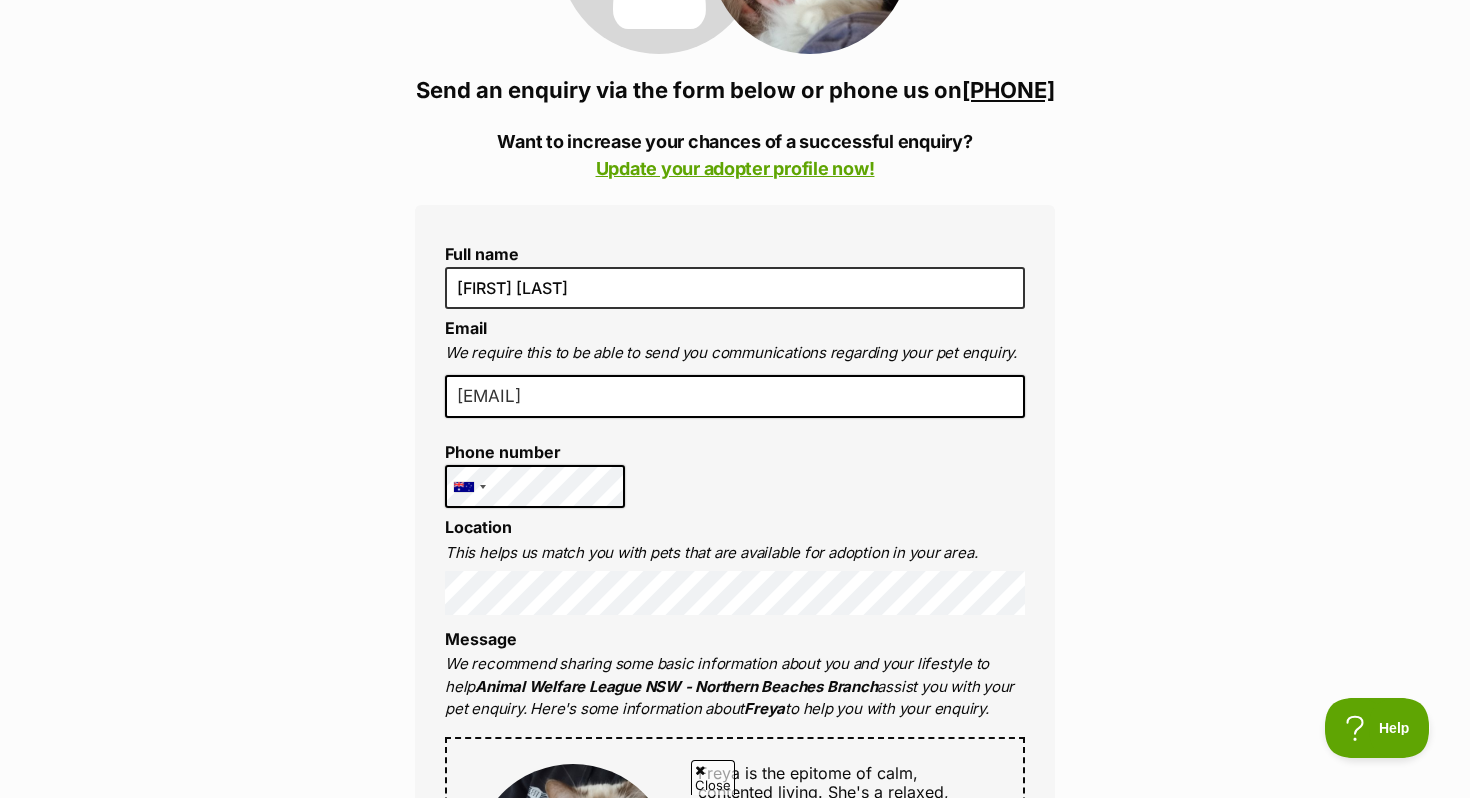 scroll, scrollTop: 406, scrollLeft: 0, axis: vertical 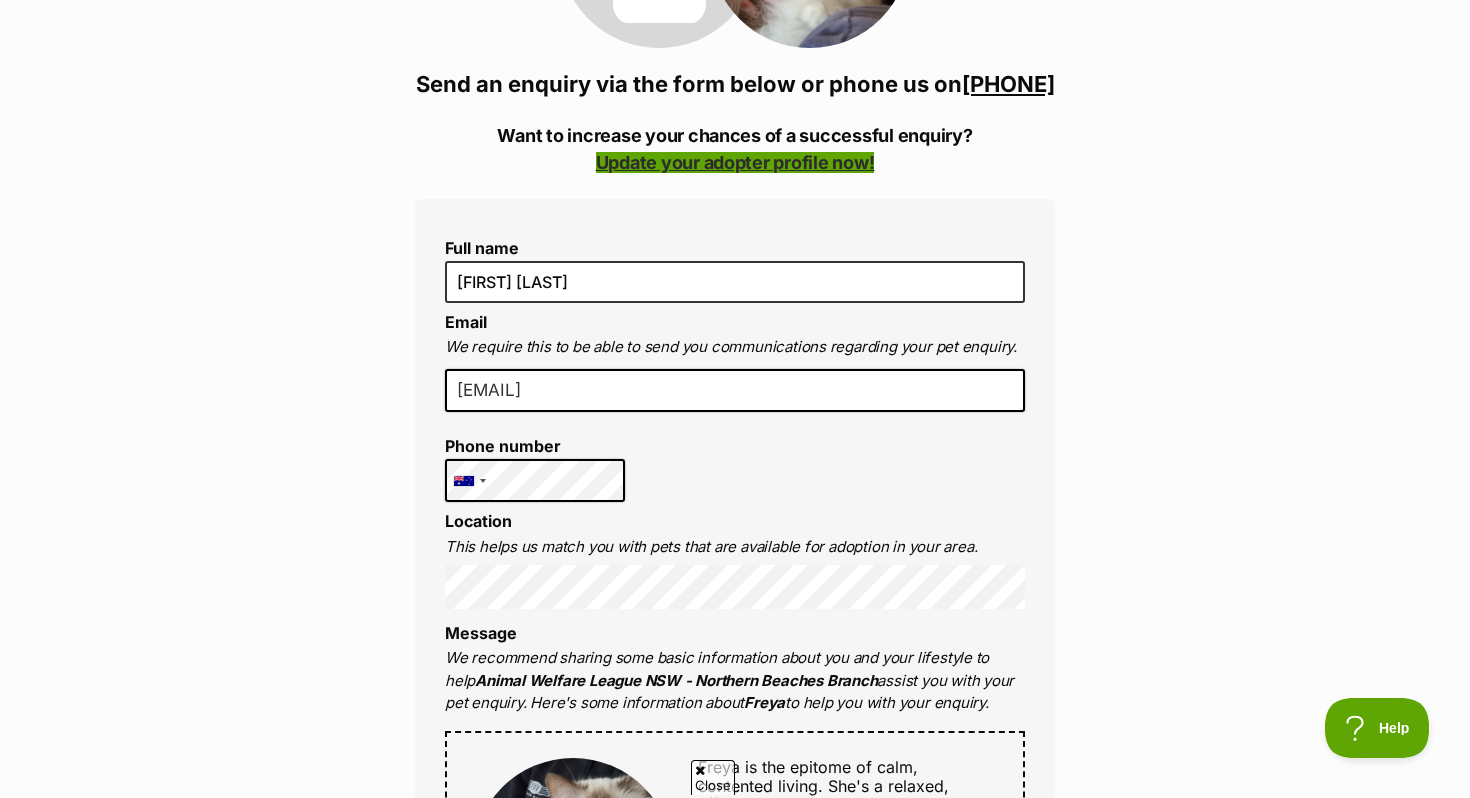 click on "Update your adopter profile now!" at bounding box center [735, 162] 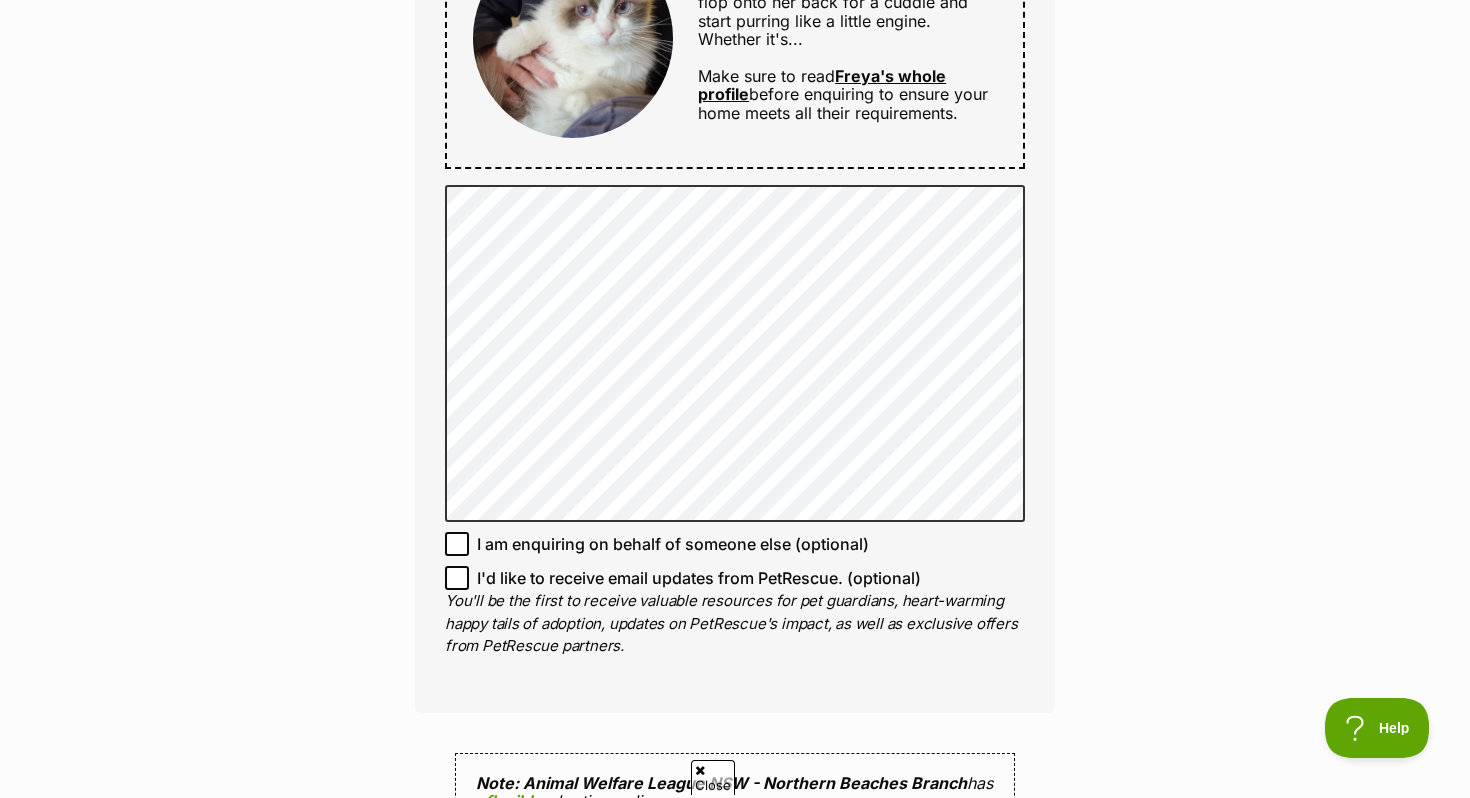 scroll, scrollTop: 1224, scrollLeft: 0, axis: vertical 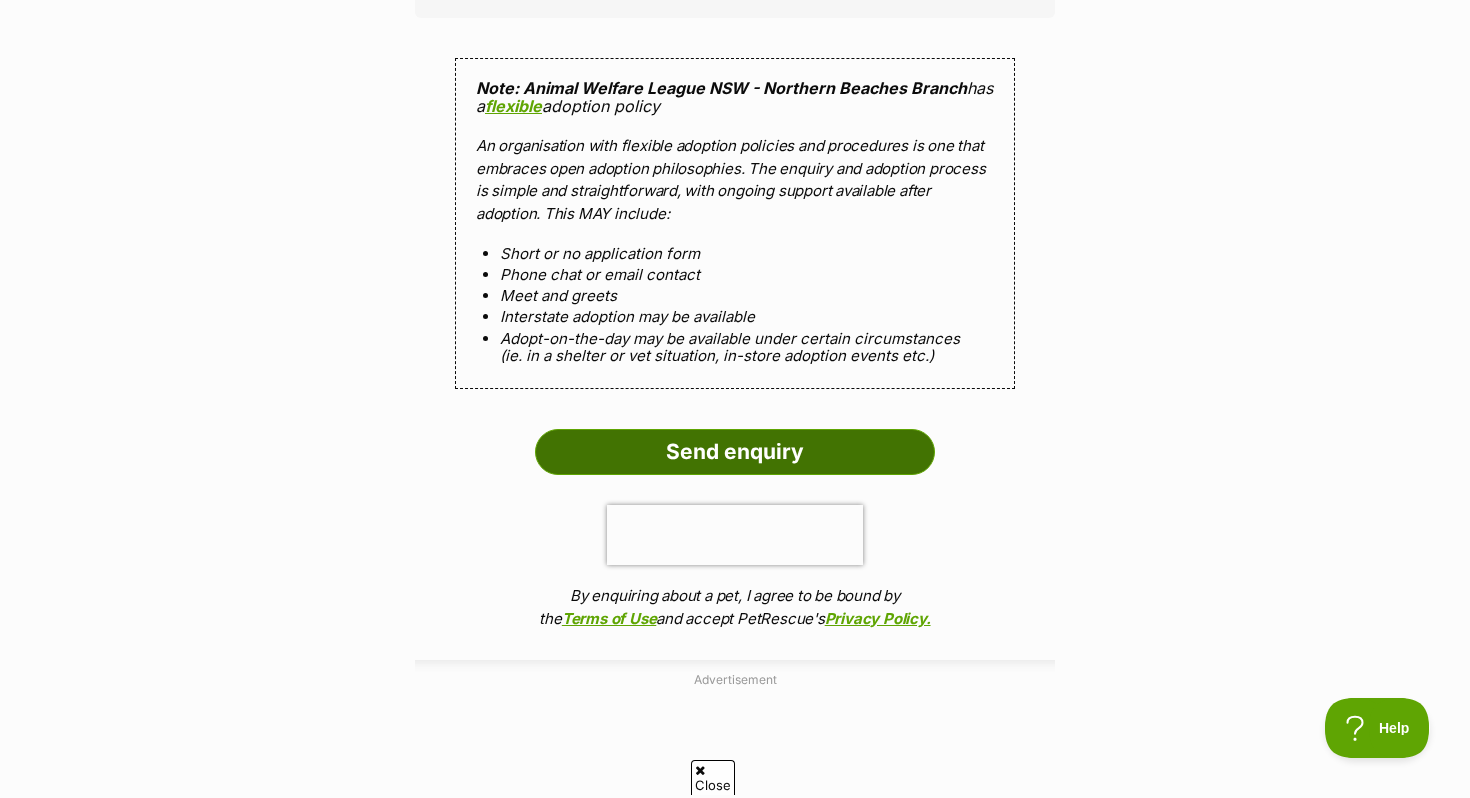 click on "Send enquiry" at bounding box center (735, 452) 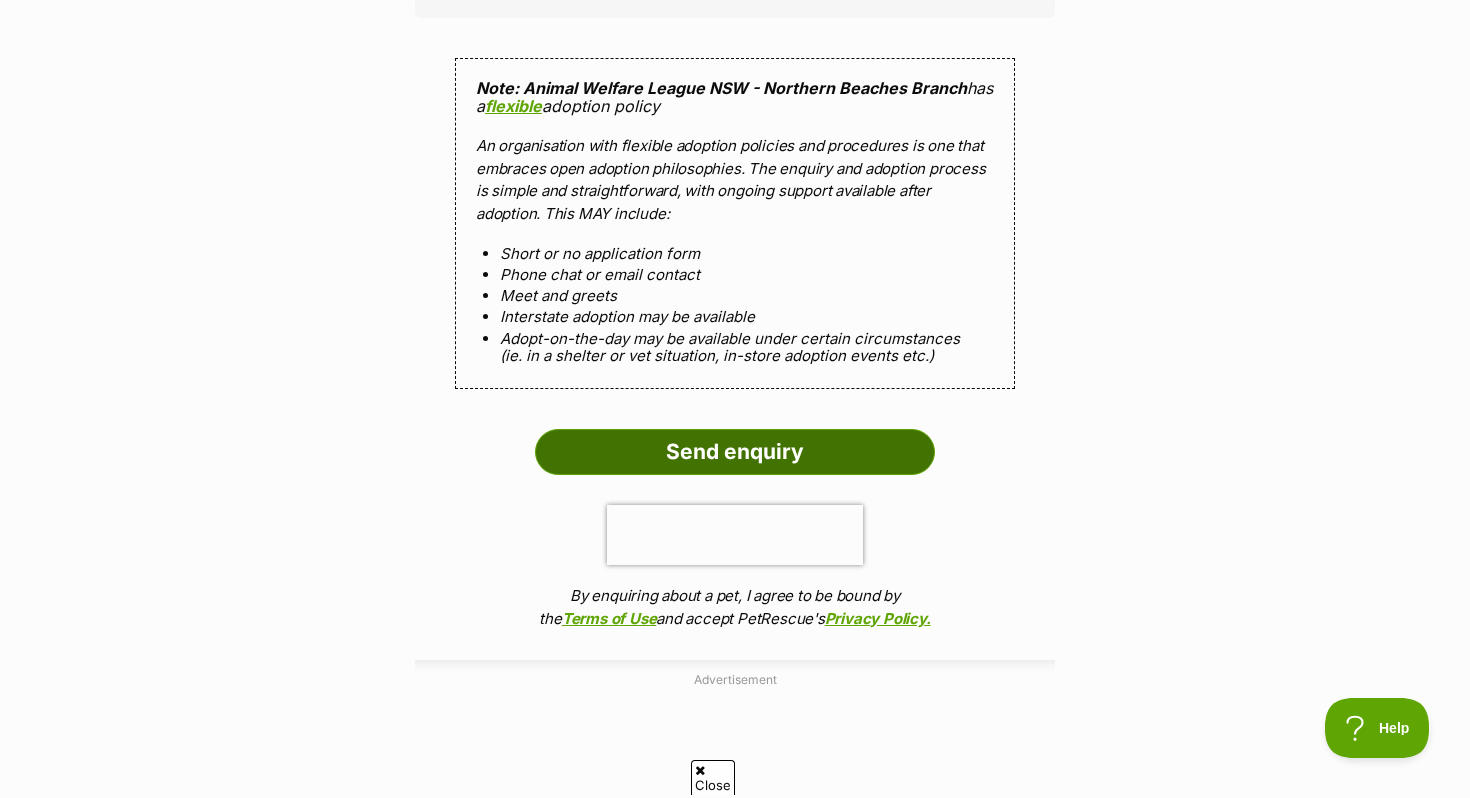 click on "Send enquiry" at bounding box center (735, 452) 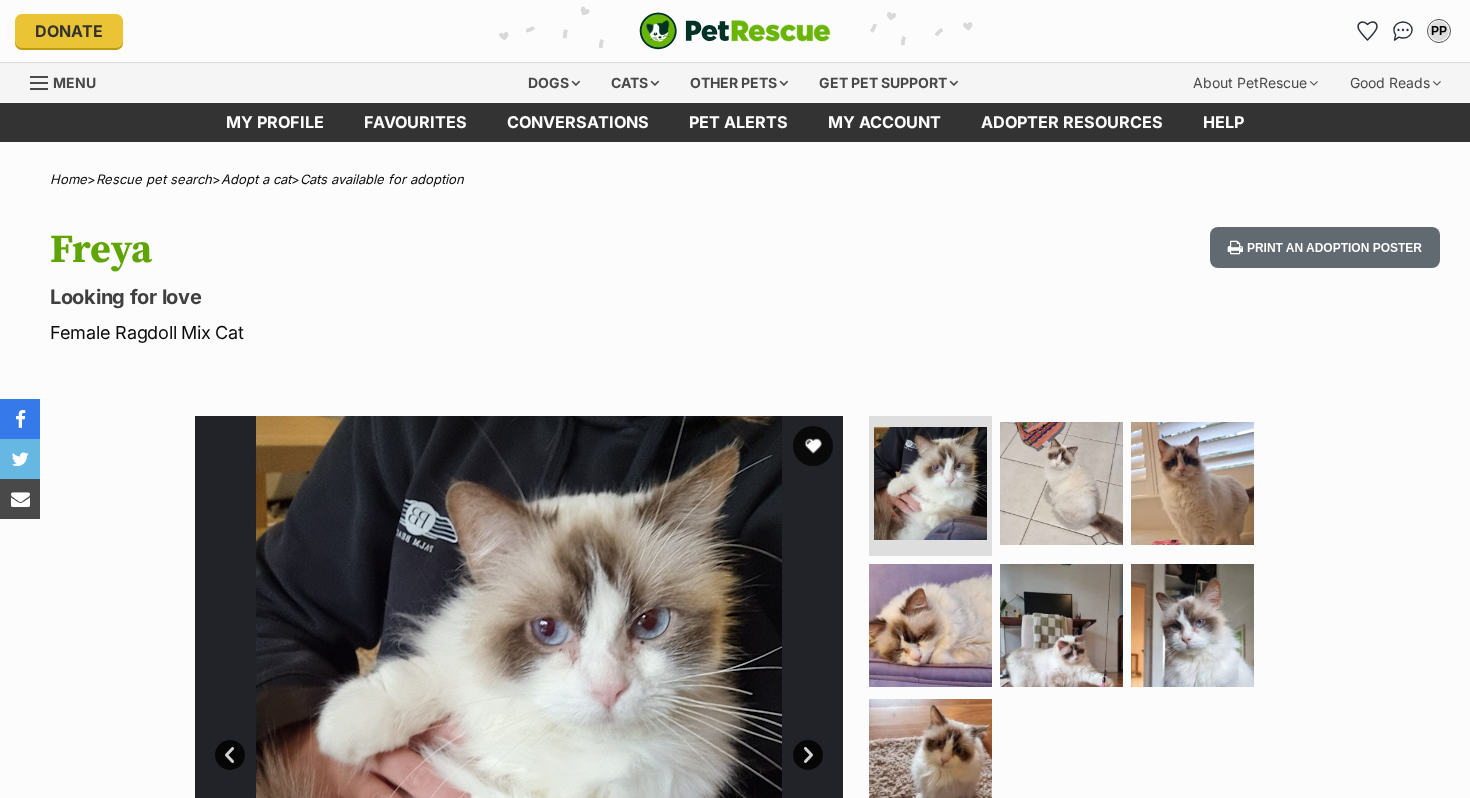 scroll, scrollTop: 0, scrollLeft: 0, axis: both 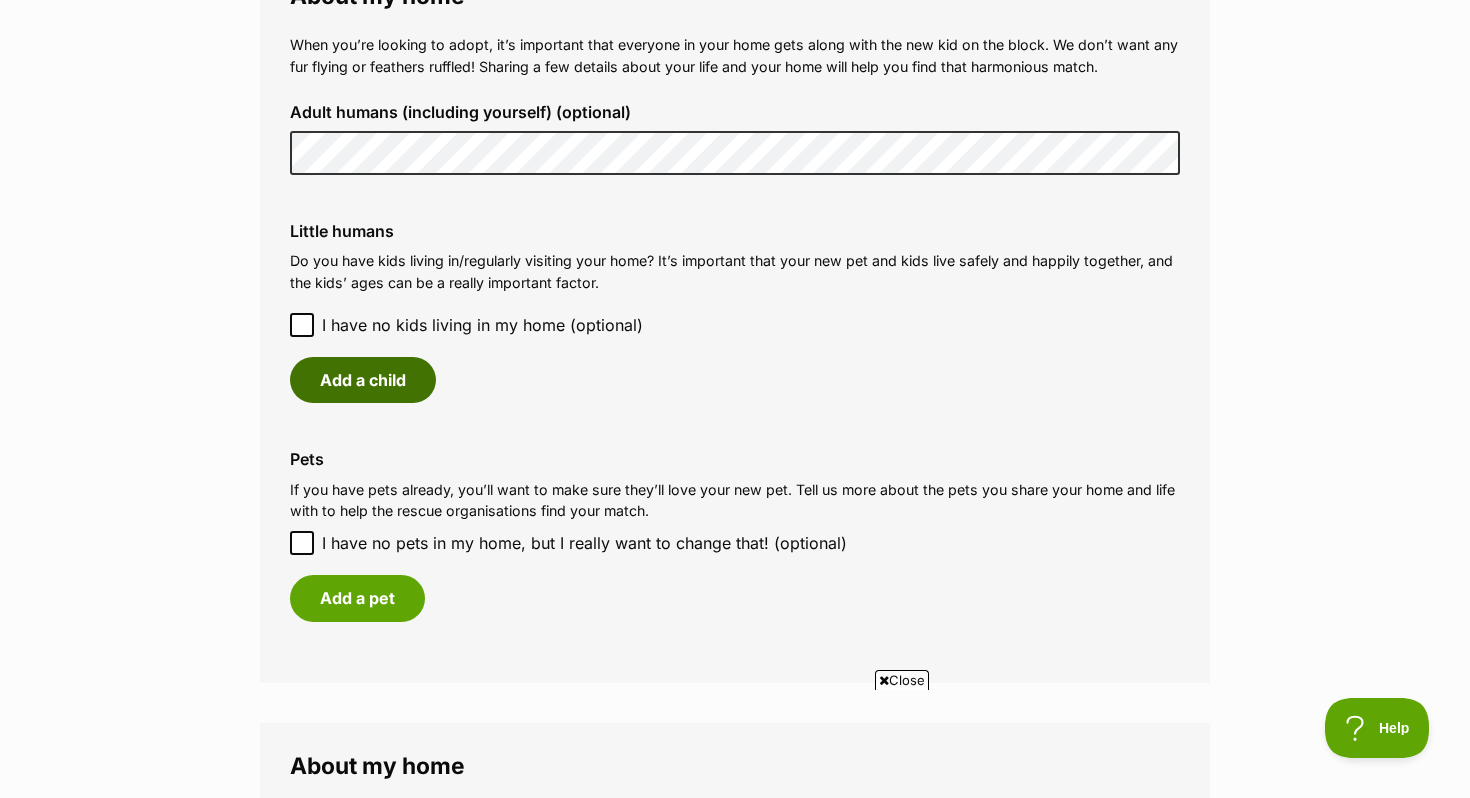 click on "Add a child" at bounding box center [363, 380] 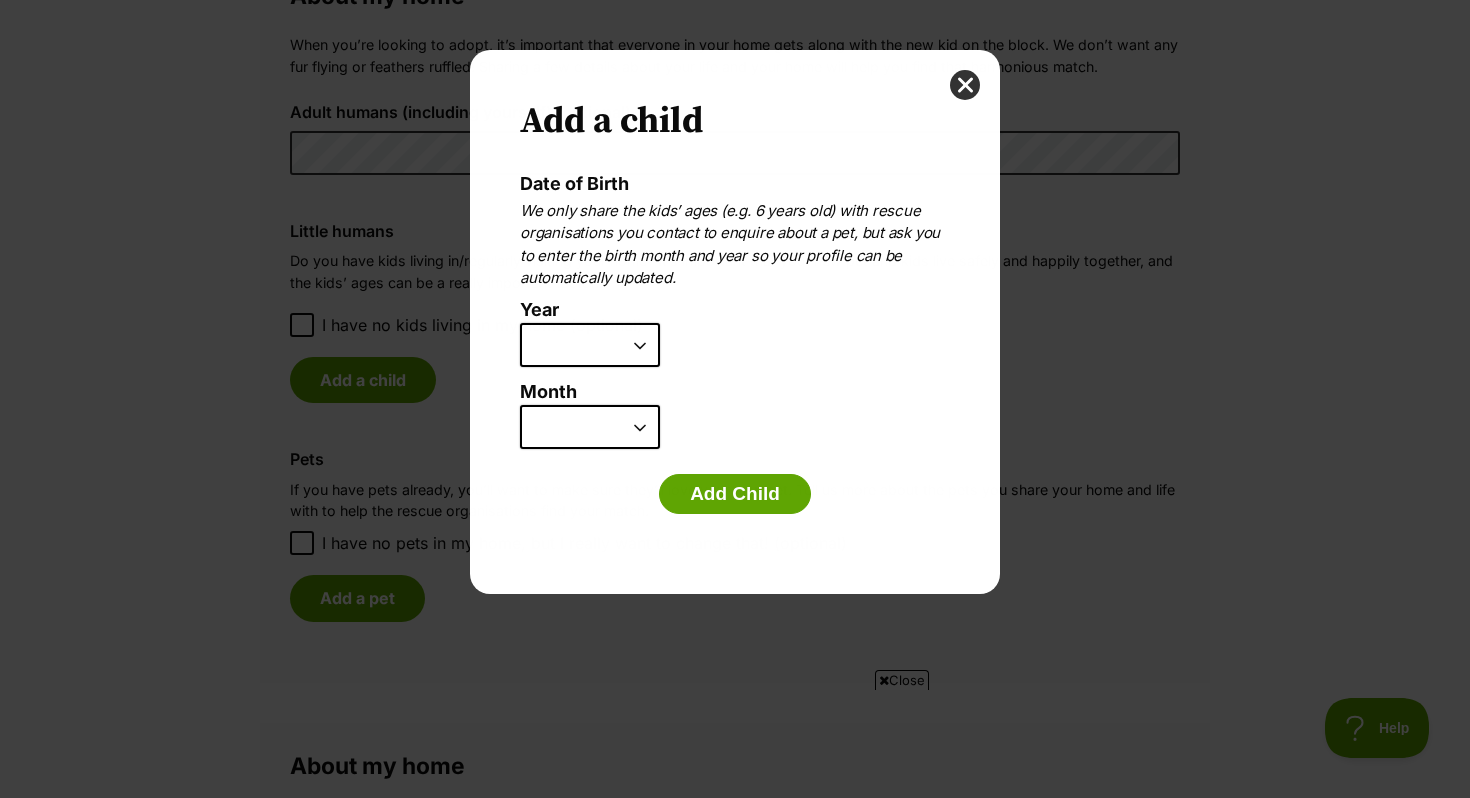 scroll, scrollTop: 0, scrollLeft: 0, axis: both 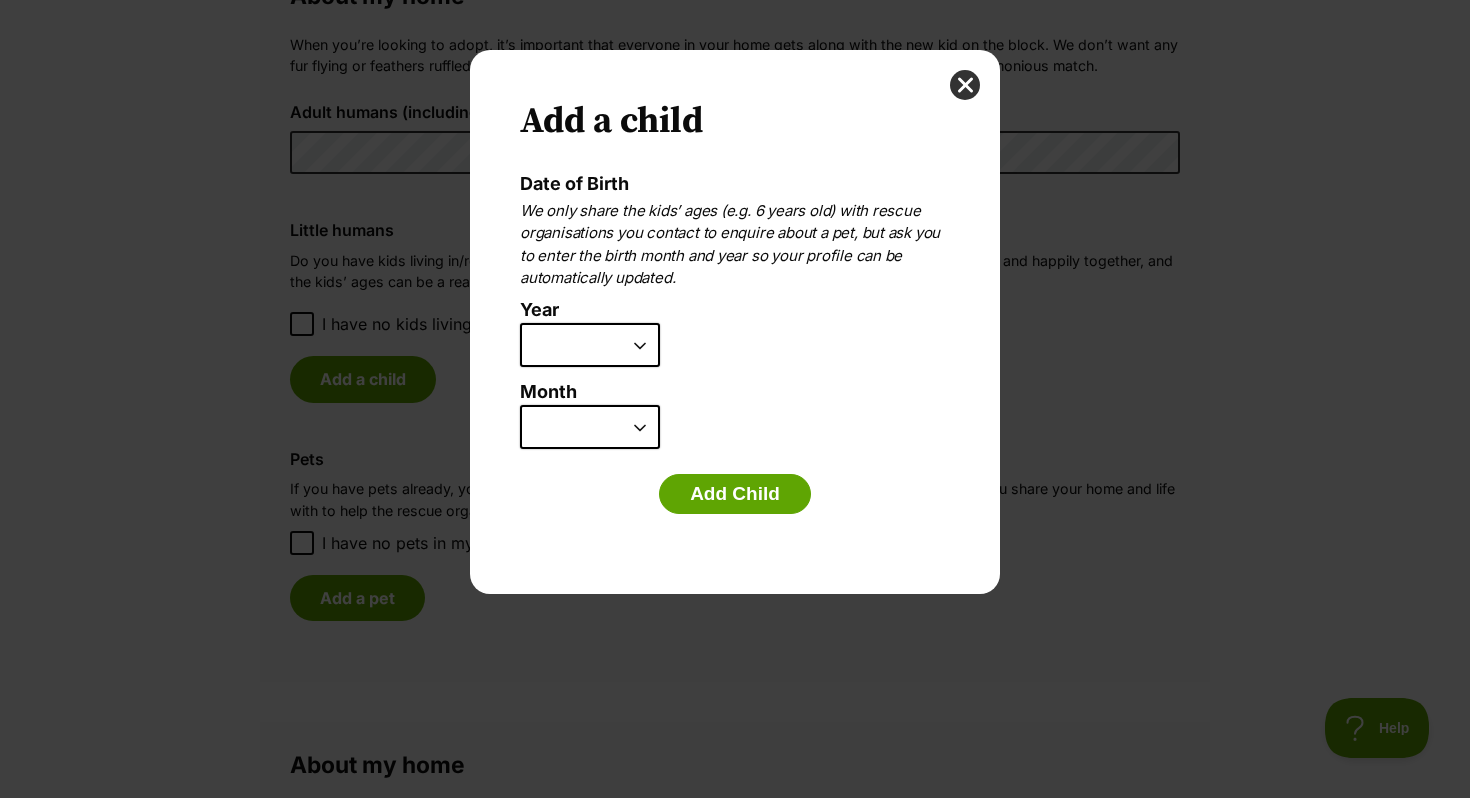click on "2025
2024
2023
2022
2021
2020
2019
2018
2017
2016
2015
2014
2013
2012
2011
2010
2009
2008
2007" at bounding box center [590, 345] 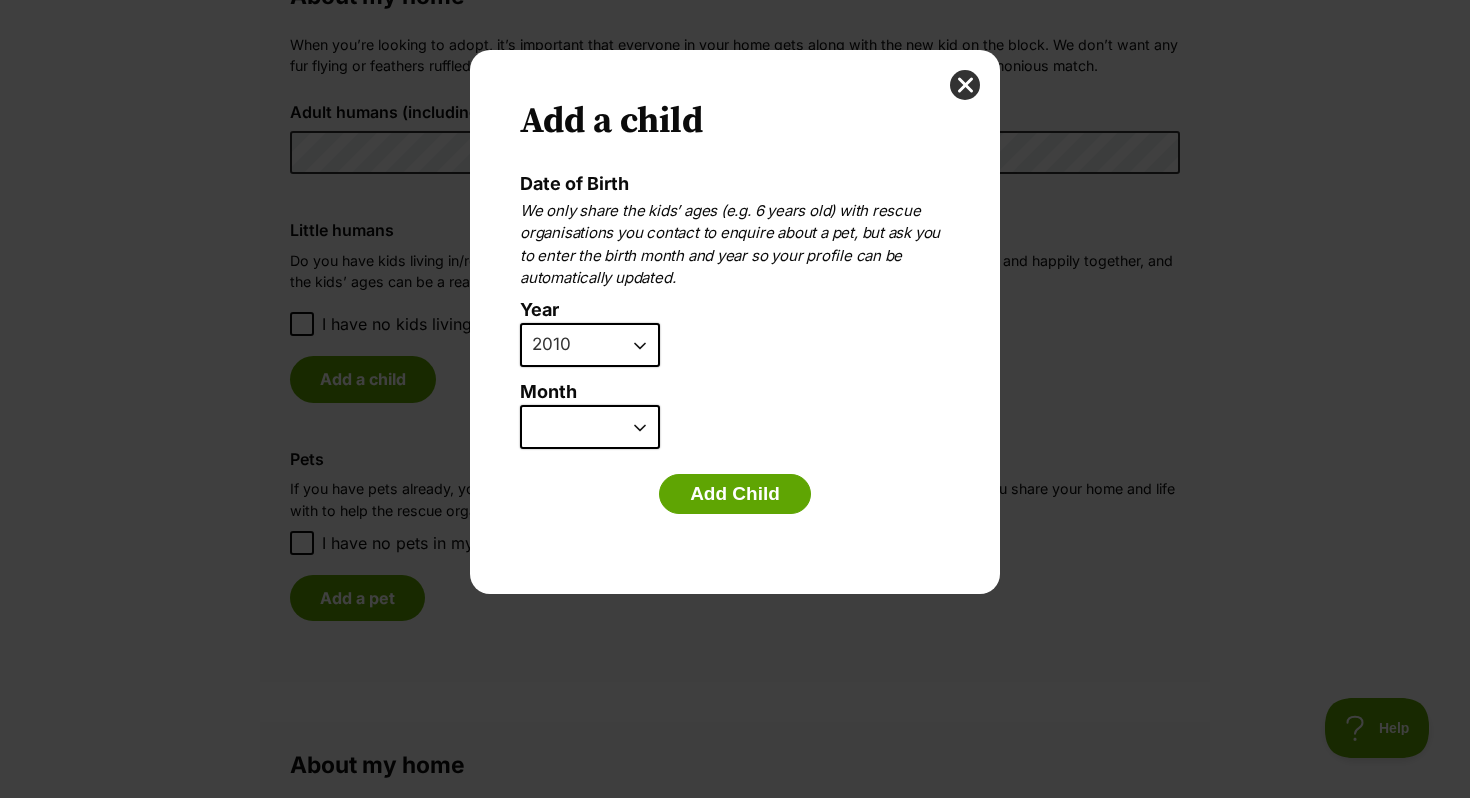 click on "January
February
March
April
May
June
July
August
September
October
November
December" at bounding box center [590, 427] 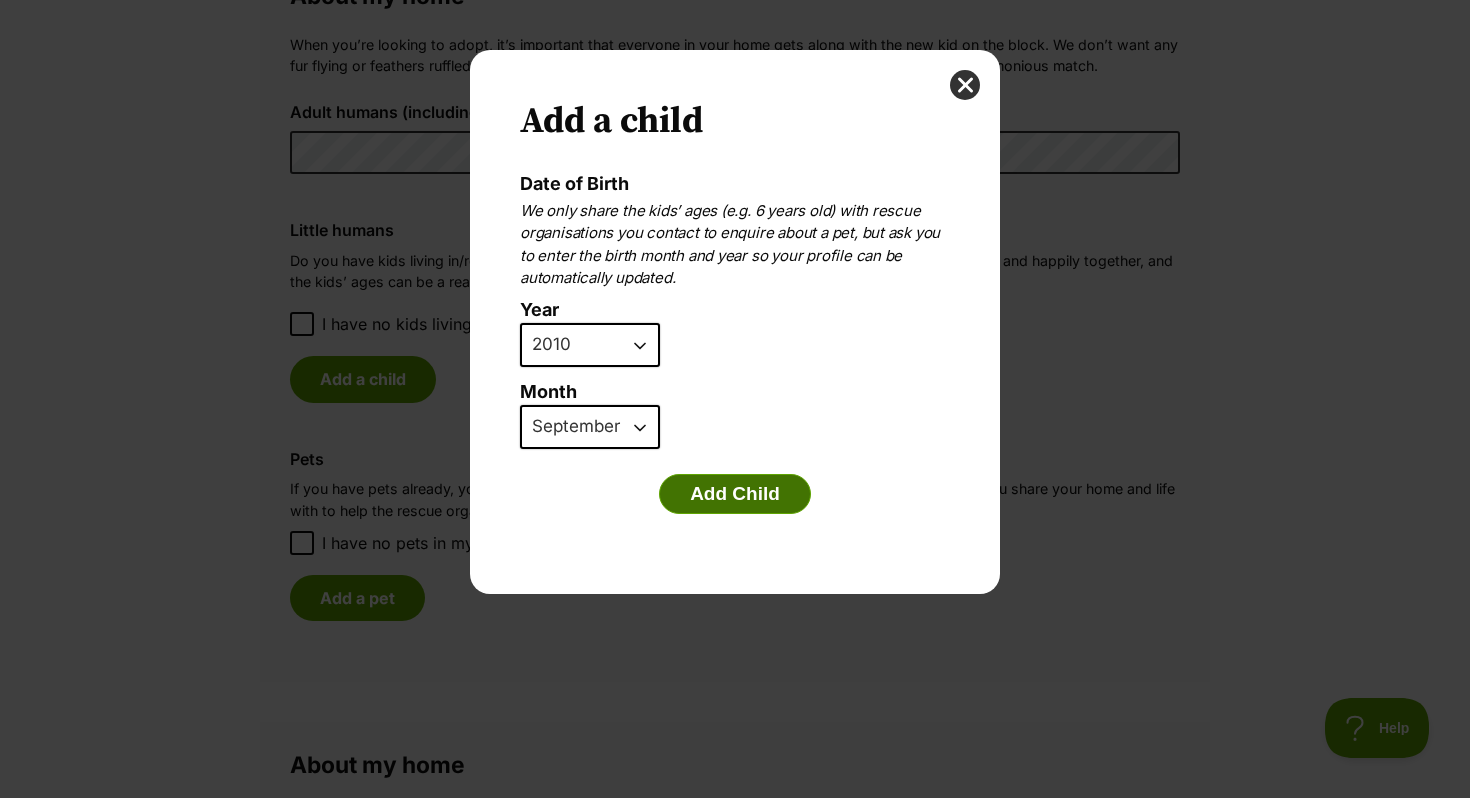 click on "Add Child" at bounding box center [735, 494] 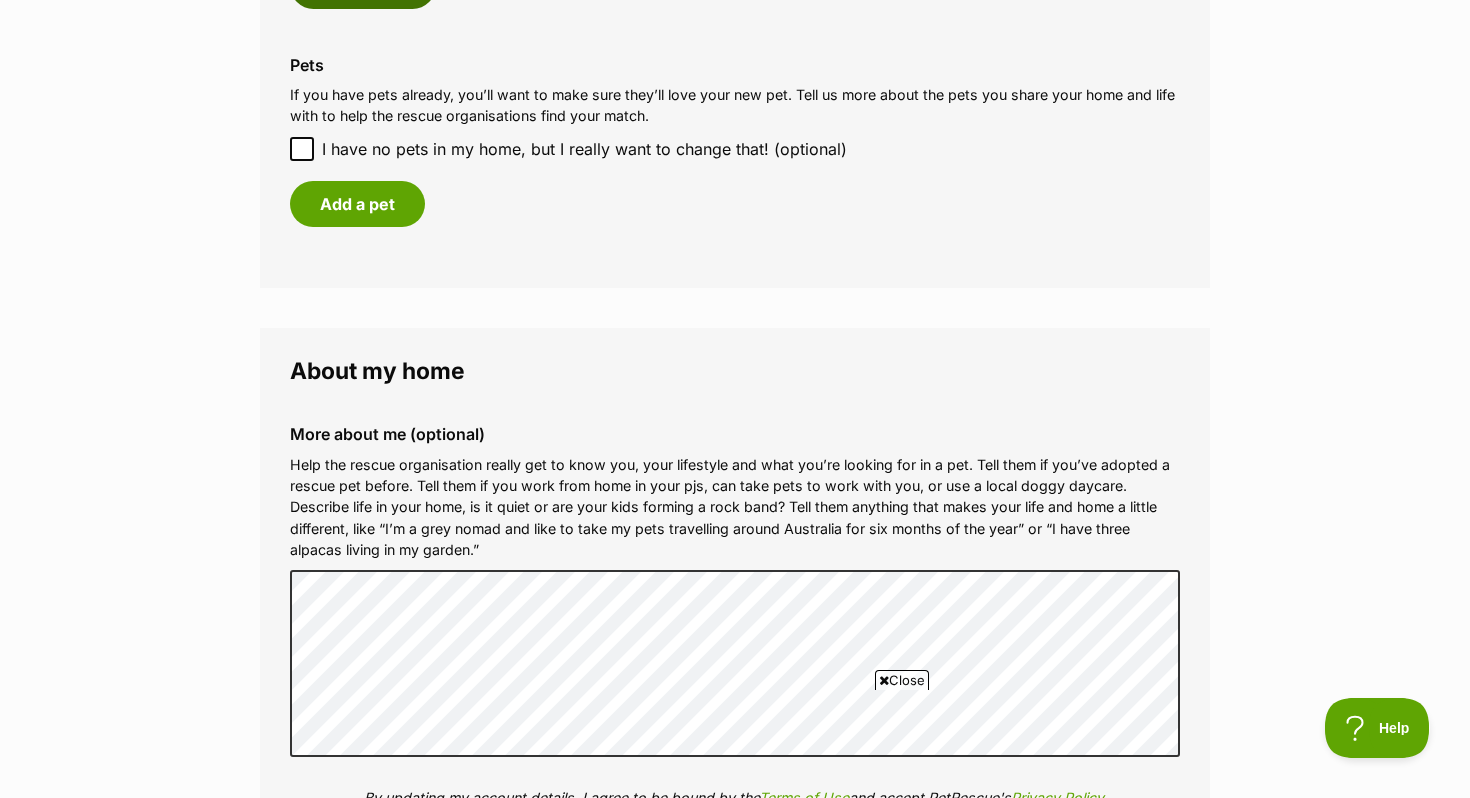 scroll, scrollTop: 1924, scrollLeft: 0, axis: vertical 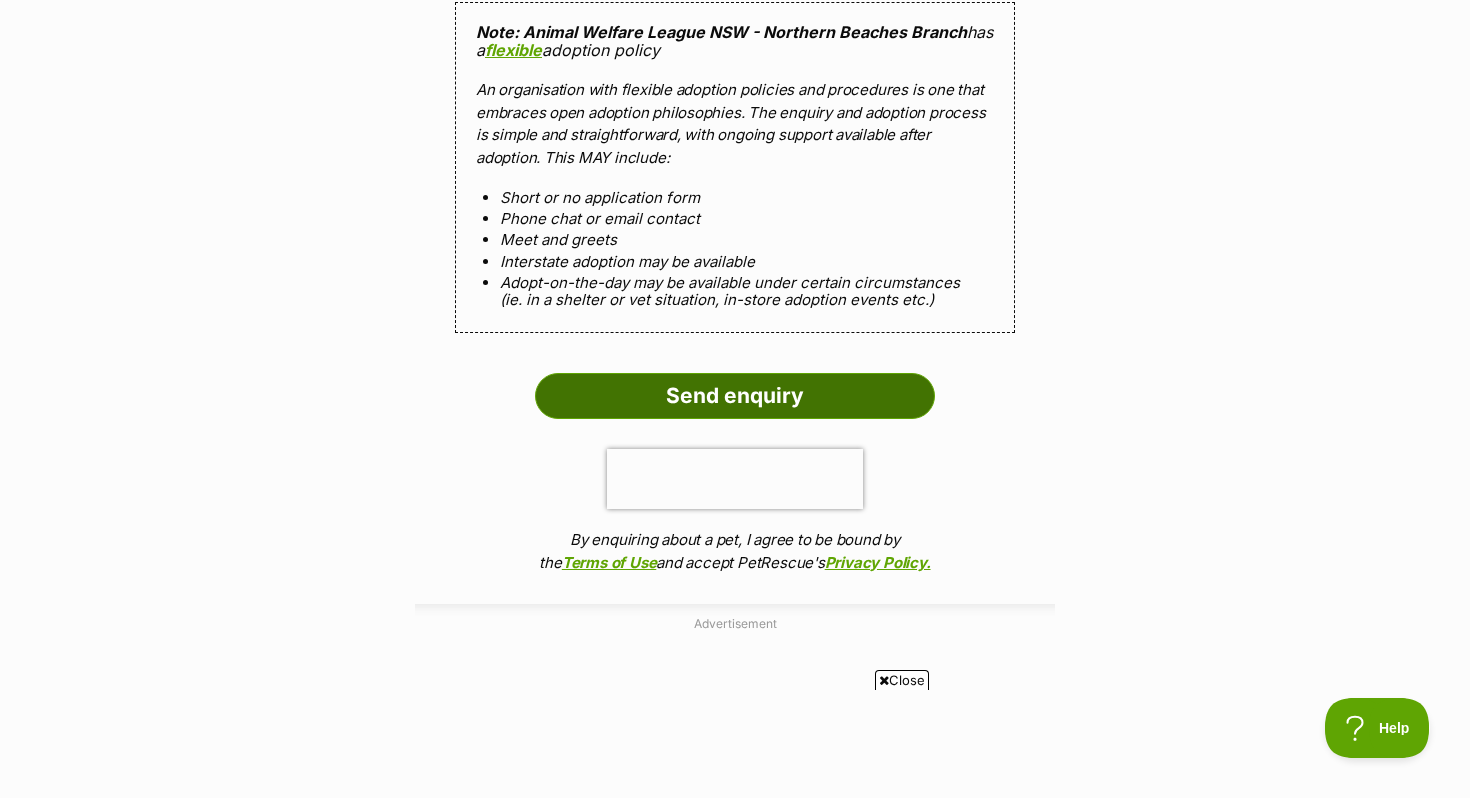 click on "Send enquiry" at bounding box center [735, 396] 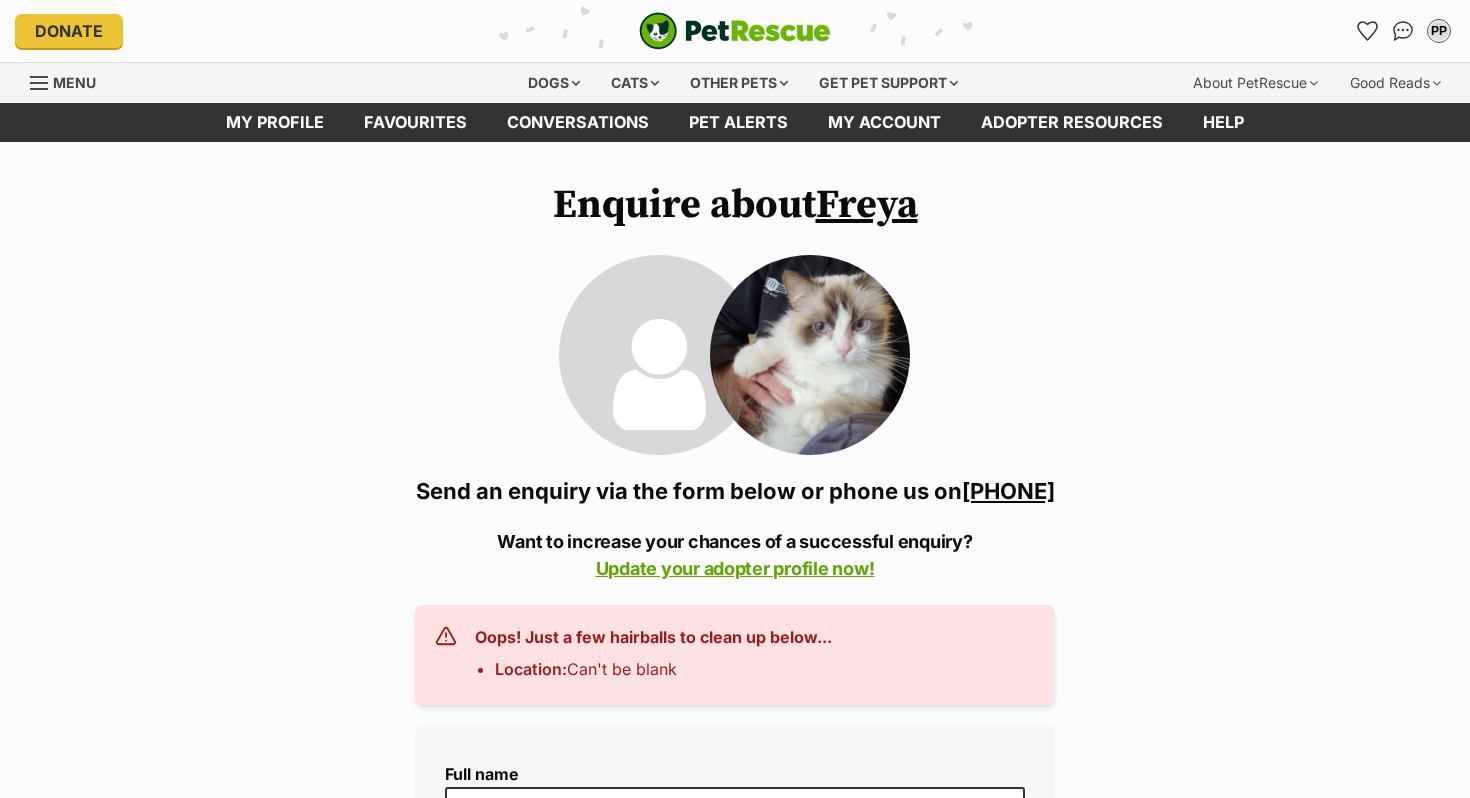 scroll, scrollTop: 0, scrollLeft: 0, axis: both 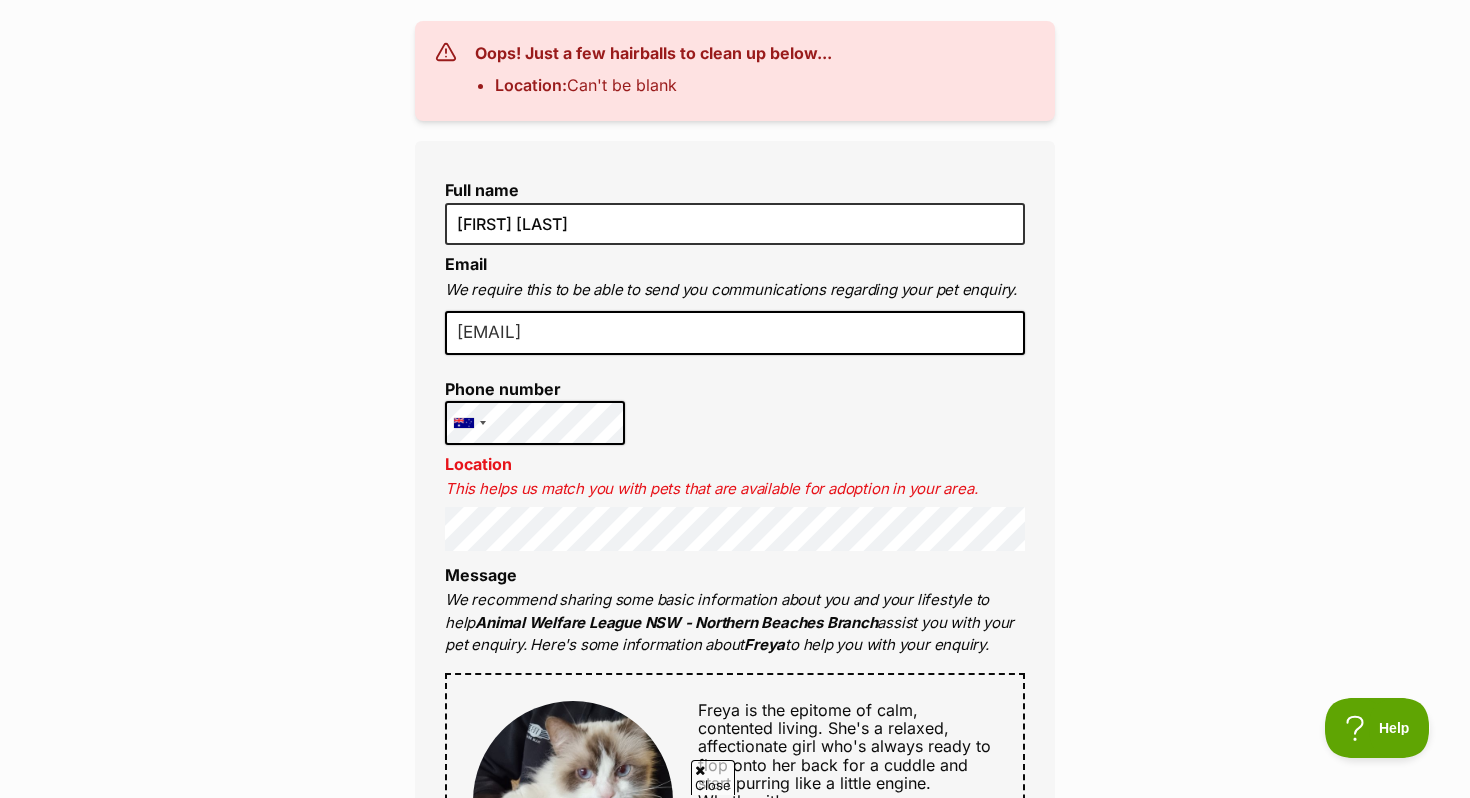 click on "Enquire about  Freya
[PHONE]
Send an enquiry via the form below or phone us on
[PHONE]
Want to increase your chances of a successful enquiry?
Update your adopter profile now!
Oops! Just a few hairballs to clean up below...
Location:
Can't be blank
Full name [FIRST] [LAST]
Email
We require this to be able to send you communications regarding your pet enquiry.
[EMAIL]
Phone number United States +1 United Kingdom +44 Afghanistan (‫افغانستان‬‎) +93 Albania (Shqipëri) +355 Algeria (‫الجزائر‬‎) +213 American Samoa +1684 Andorra +376 Angola +244 Anguilla +1264 Antigua and Barbuda +1268 Argentina +54 Armenia (Հայաստան) +374 Aruba +297 Australia +61 Austria (Österreich) +43 Azerbaijan (Azərbaycan) +994 Bahamas +1242 Bahrain (‫البحرين‬‎) +973 Bangladesh (বাংলাদেশ) +880 Barbados +1246 Belarus (Беларусь) +375 Belgium (België) +32" at bounding box center [735, 1020] 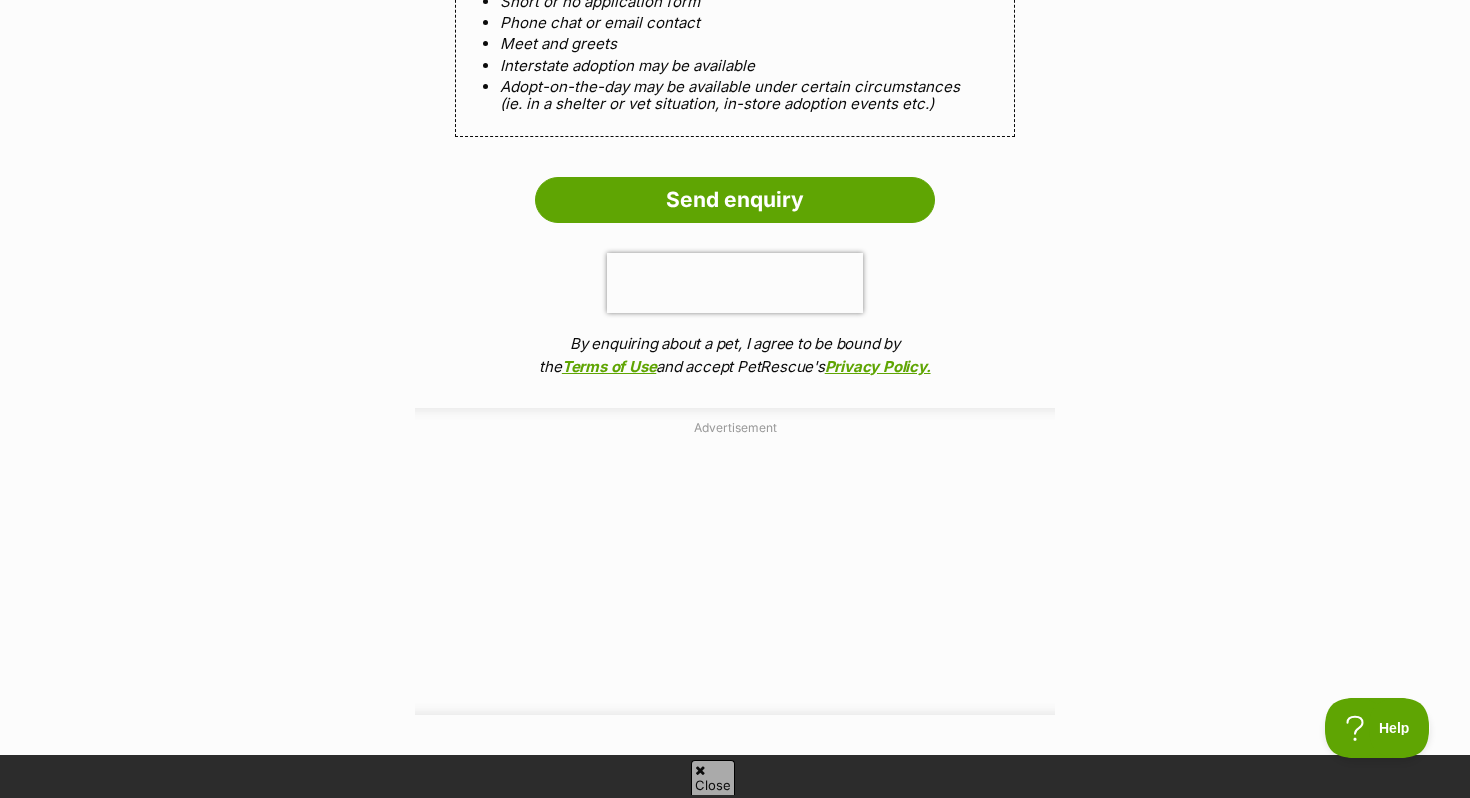 scroll, scrollTop: 2327, scrollLeft: 0, axis: vertical 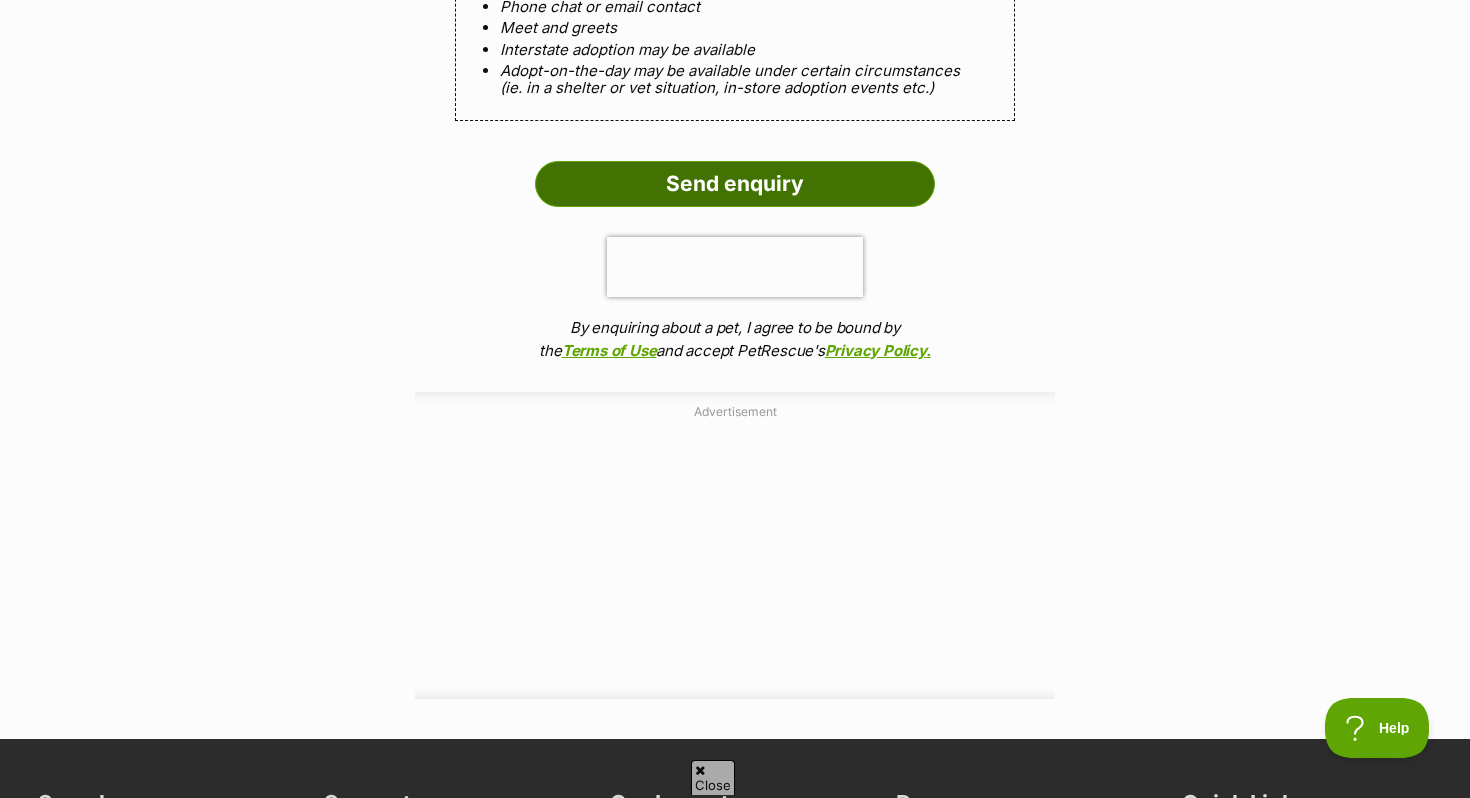 click on "Send enquiry" at bounding box center [735, 184] 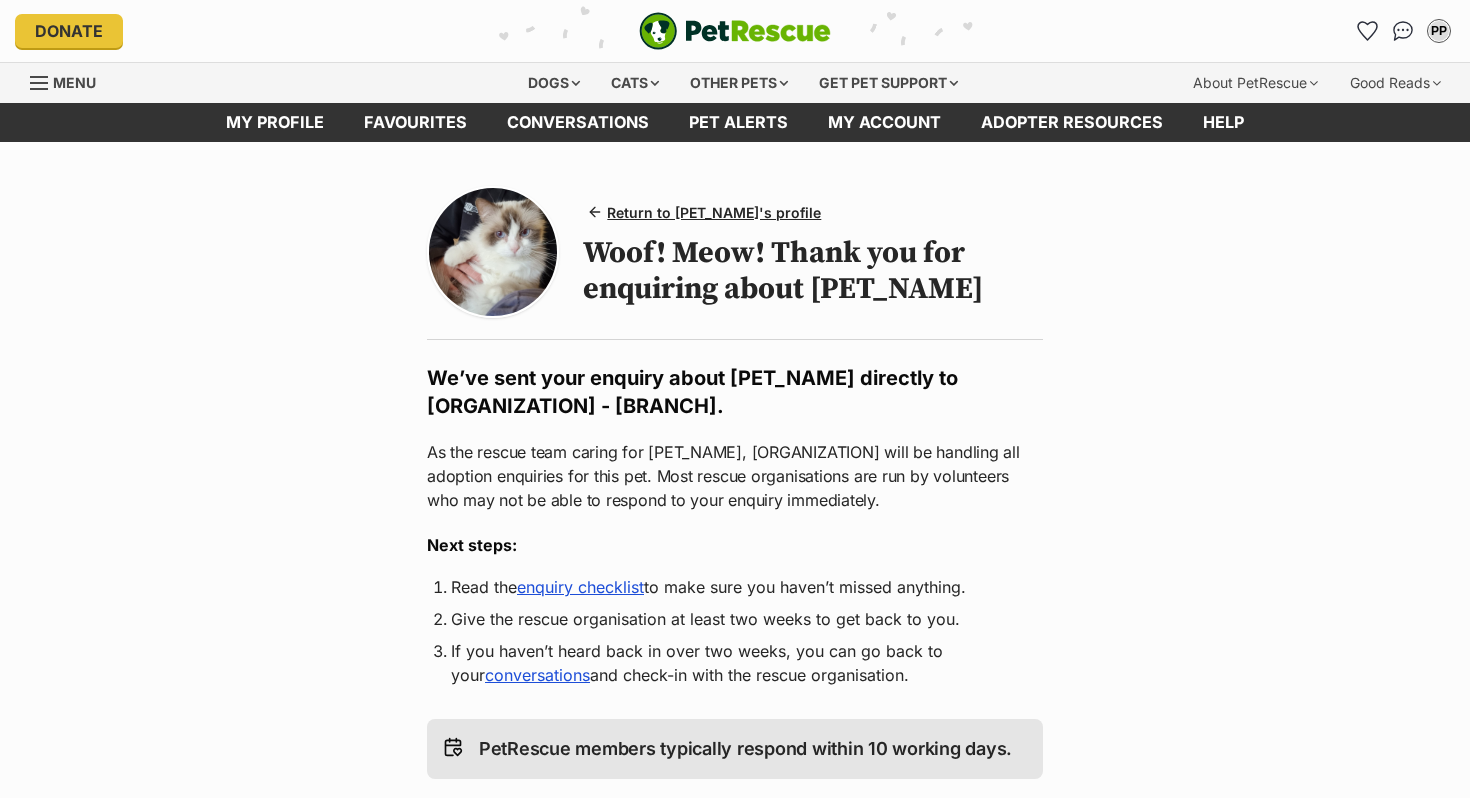 scroll, scrollTop: 0, scrollLeft: 0, axis: both 